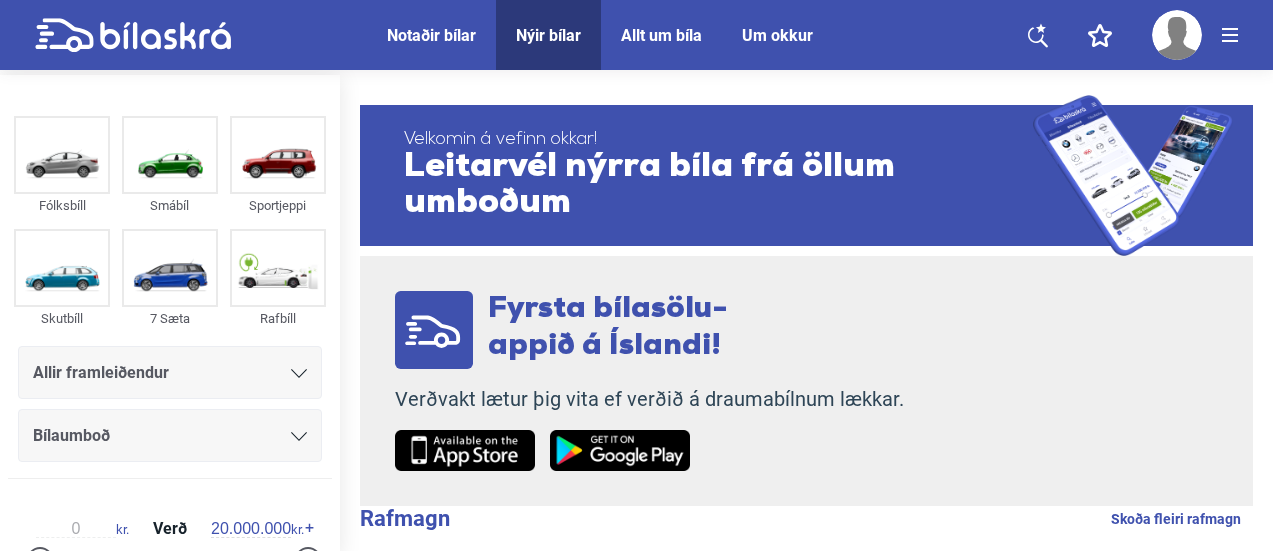 scroll, scrollTop: 0, scrollLeft: 0, axis: both 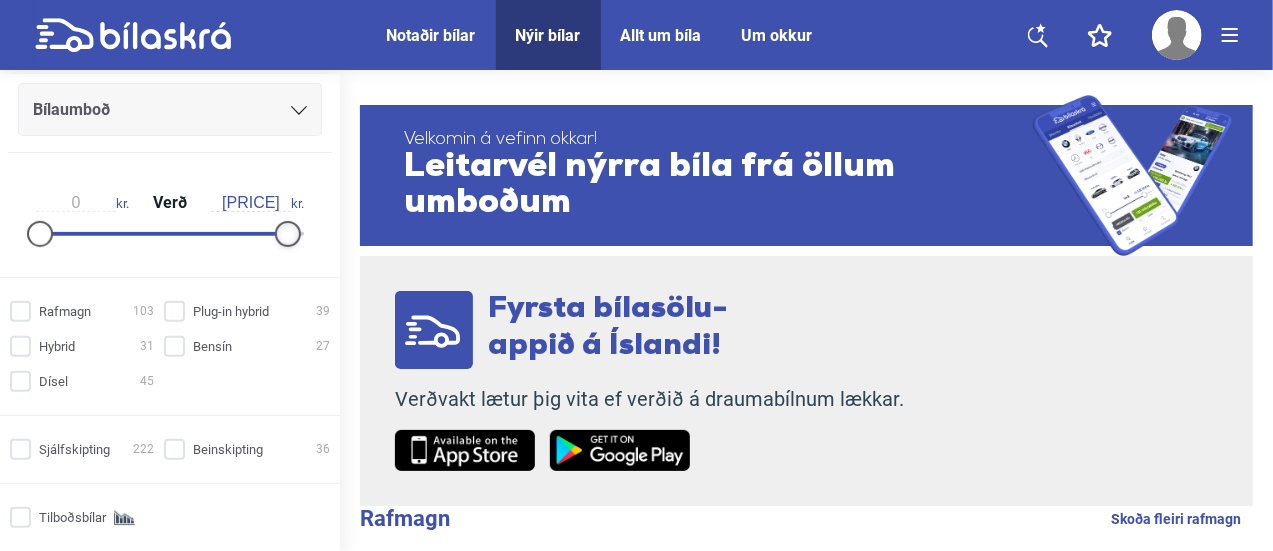 drag, startPoint x: 311, startPoint y: 225, endPoint x: 278, endPoint y: 234, distance: 34.20526 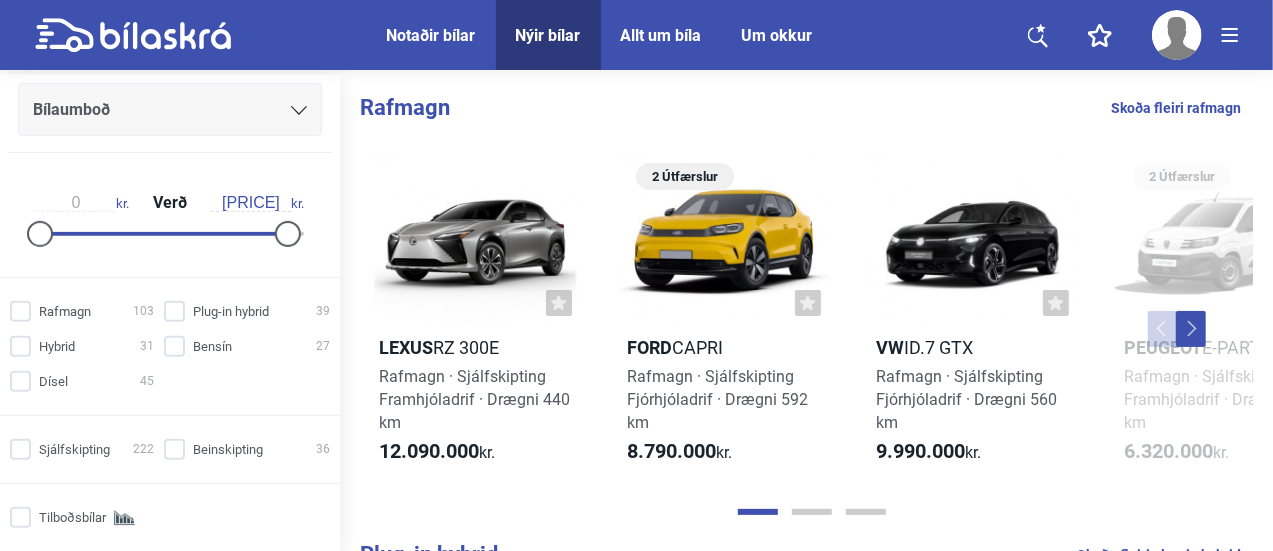 drag, startPoint x: 278, startPoint y: 234, endPoint x: 168, endPoint y: 253, distance: 111.62885 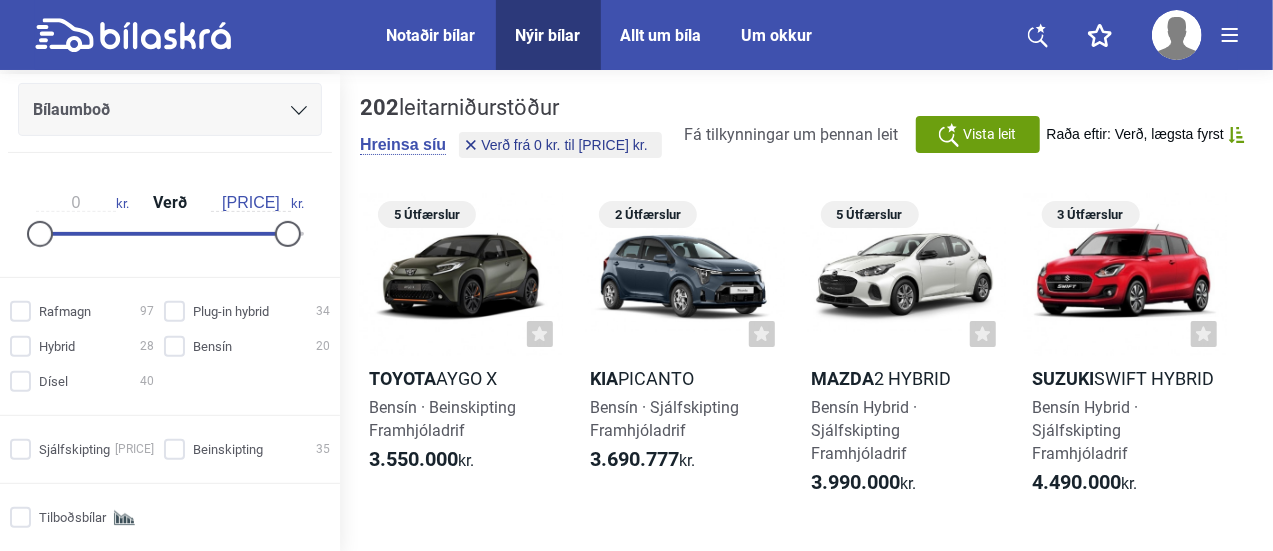 click on "[PRICE]" at bounding box center [251, 203] 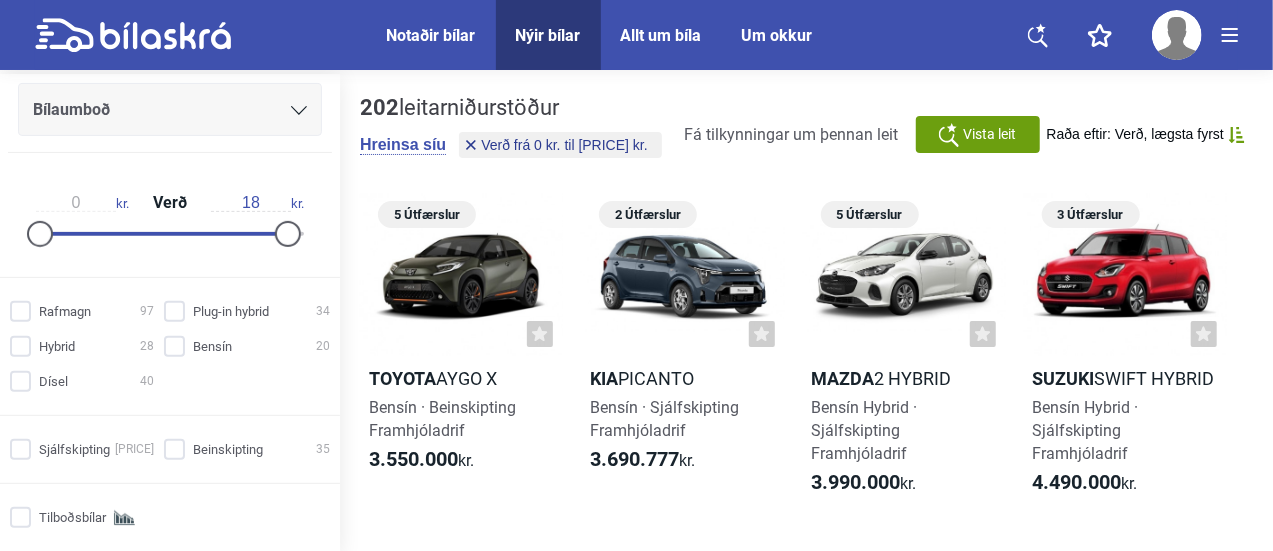 type on "1" 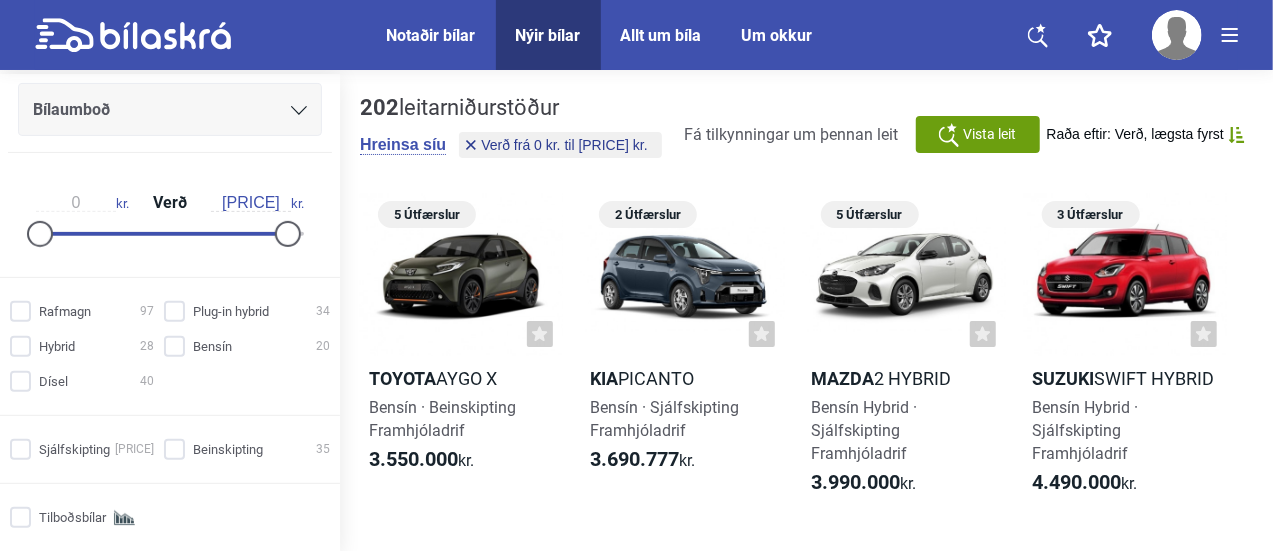 click on "0  kr.
Verð [PRICE] kr." at bounding box center [170, 215] 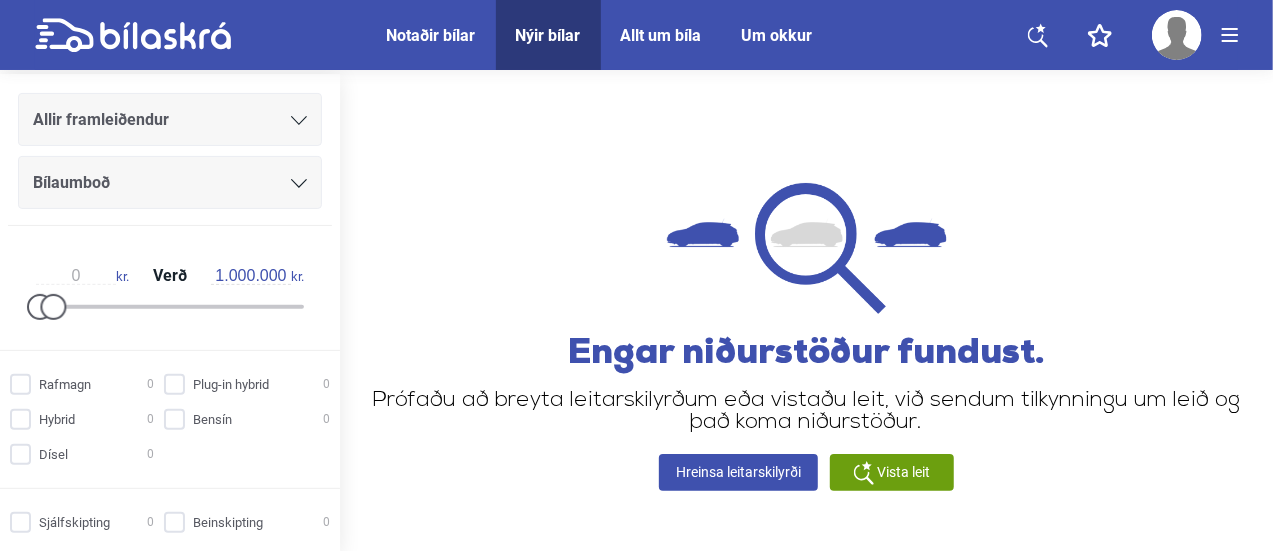 scroll, scrollTop: 252, scrollLeft: 0, axis: vertical 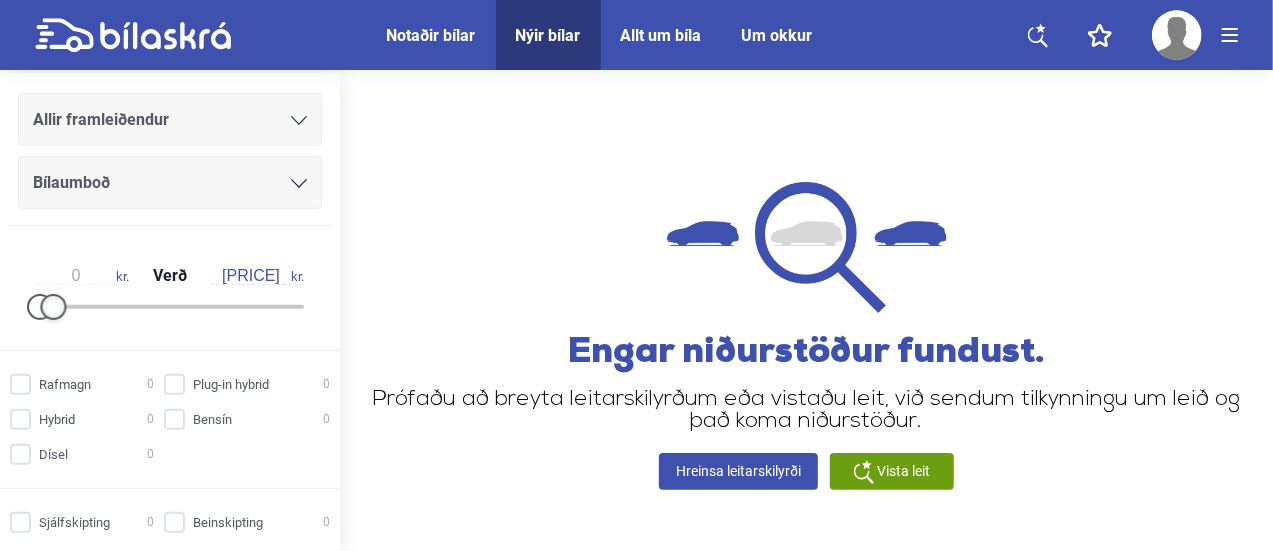 type on "4.000.000" 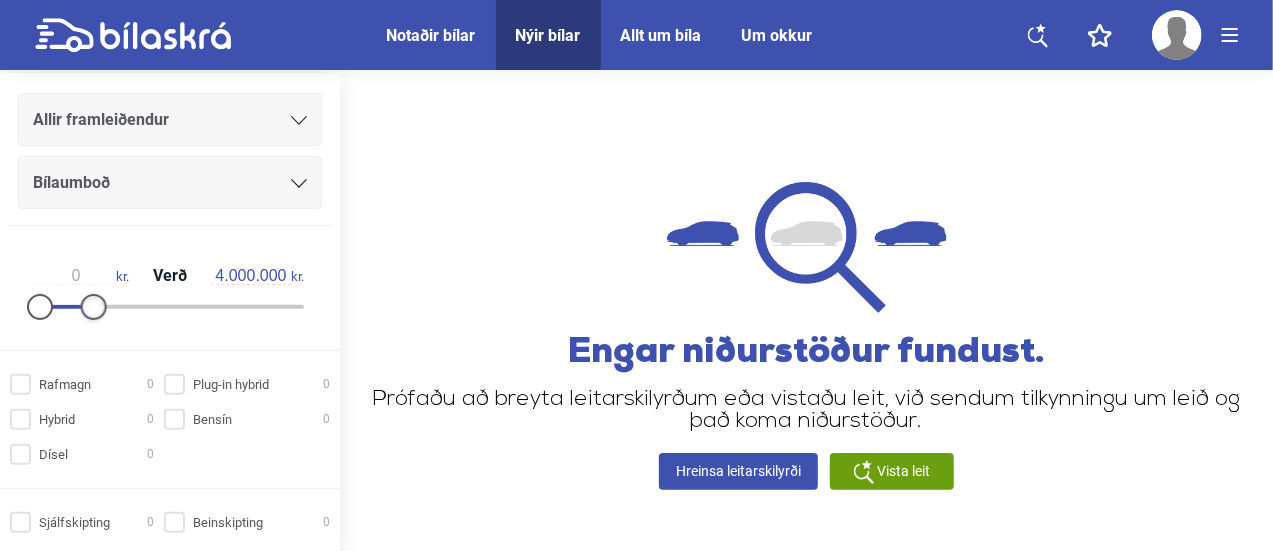 drag, startPoint x: 52, startPoint y: 303, endPoint x: 92, endPoint y: 311, distance: 40.792156 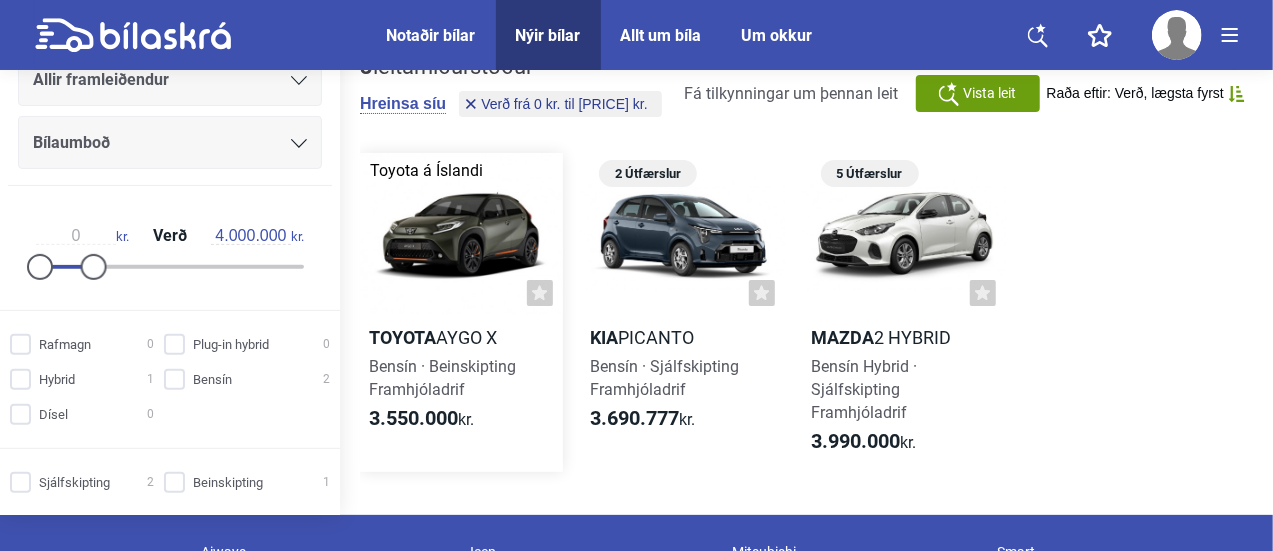 scroll, scrollTop: 56, scrollLeft: 0, axis: vertical 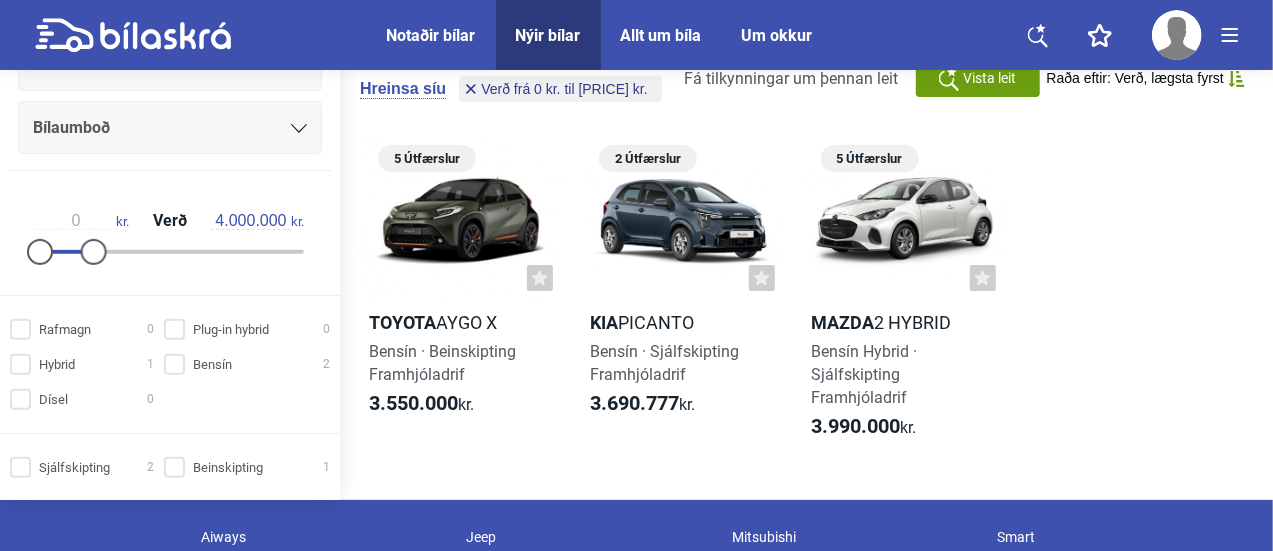 click on "Notaðir bílar" at bounding box center [431, 35] 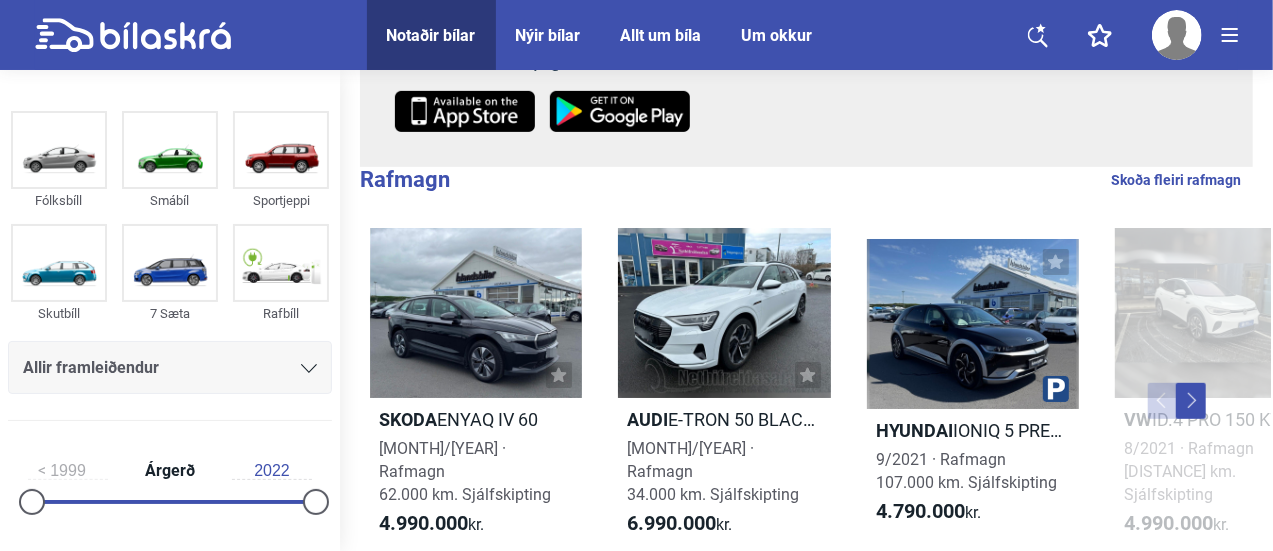 scroll, scrollTop: 413, scrollLeft: 0, axis: vertical 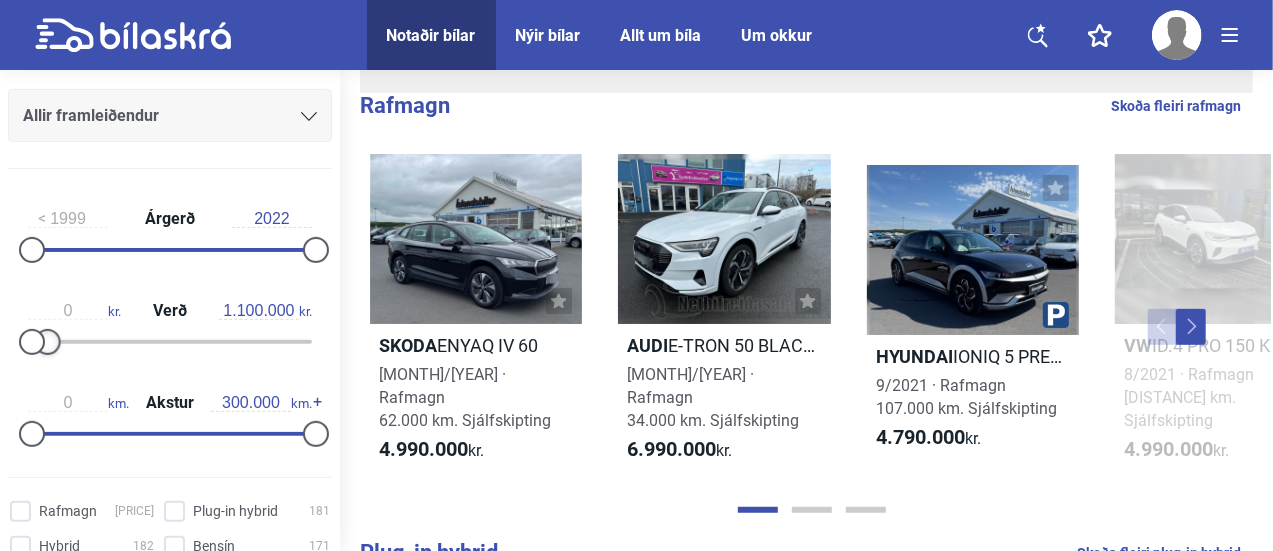 type on "1.000.000" 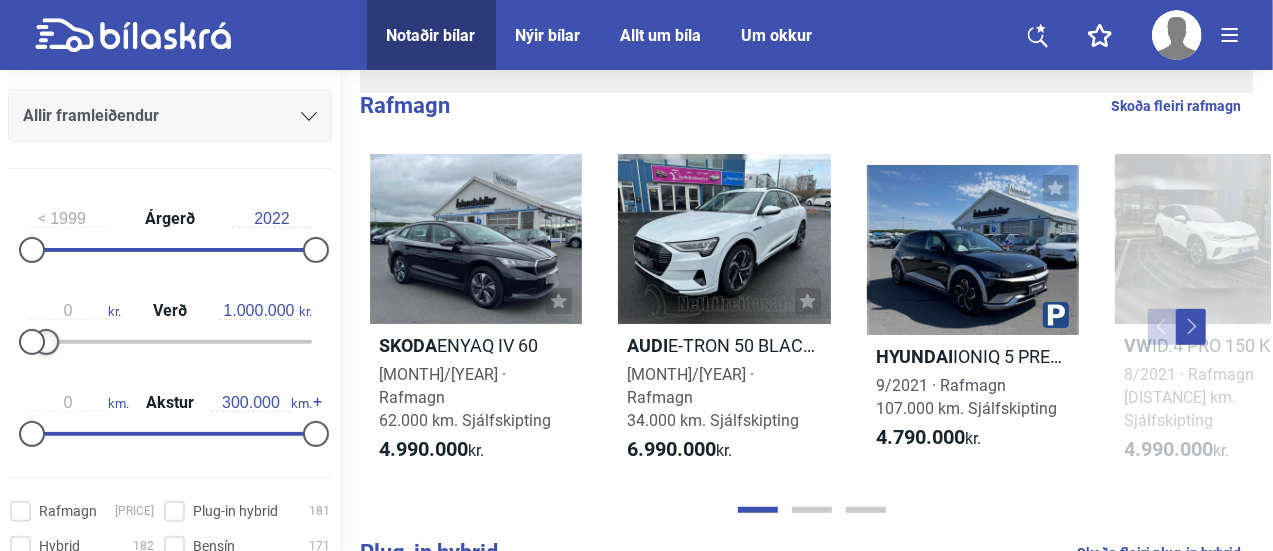 drag, startPoint x: 308, startPoint y: 339, endPoint x: 44, endPoint y: 425, distance: 277.65445 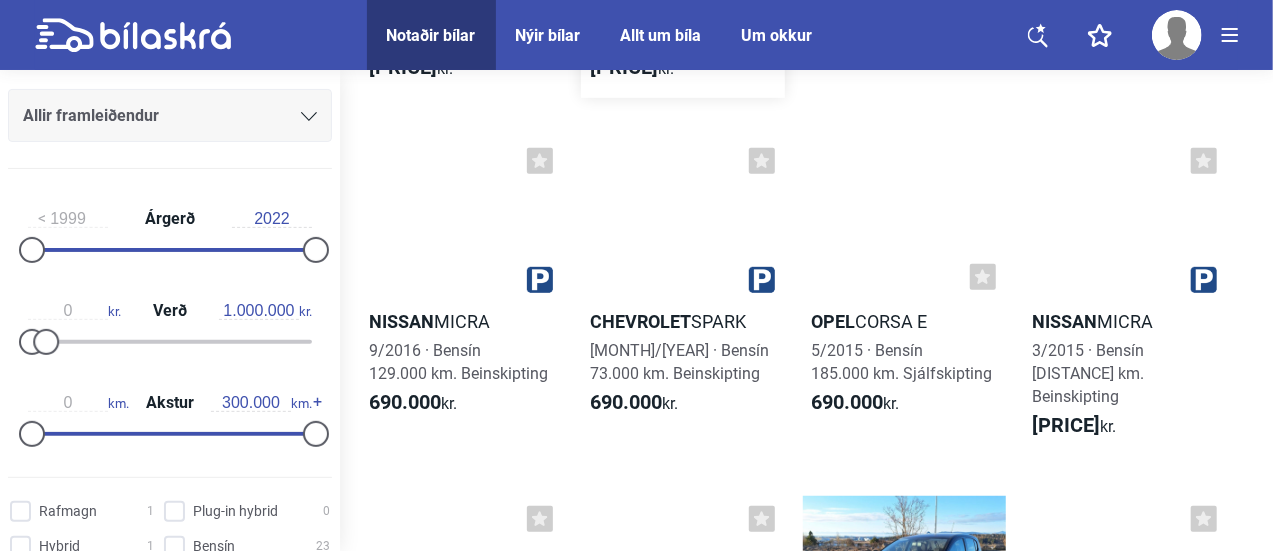 scroll, scrollTop: 416, scrollLeft: 0, axis: vertical 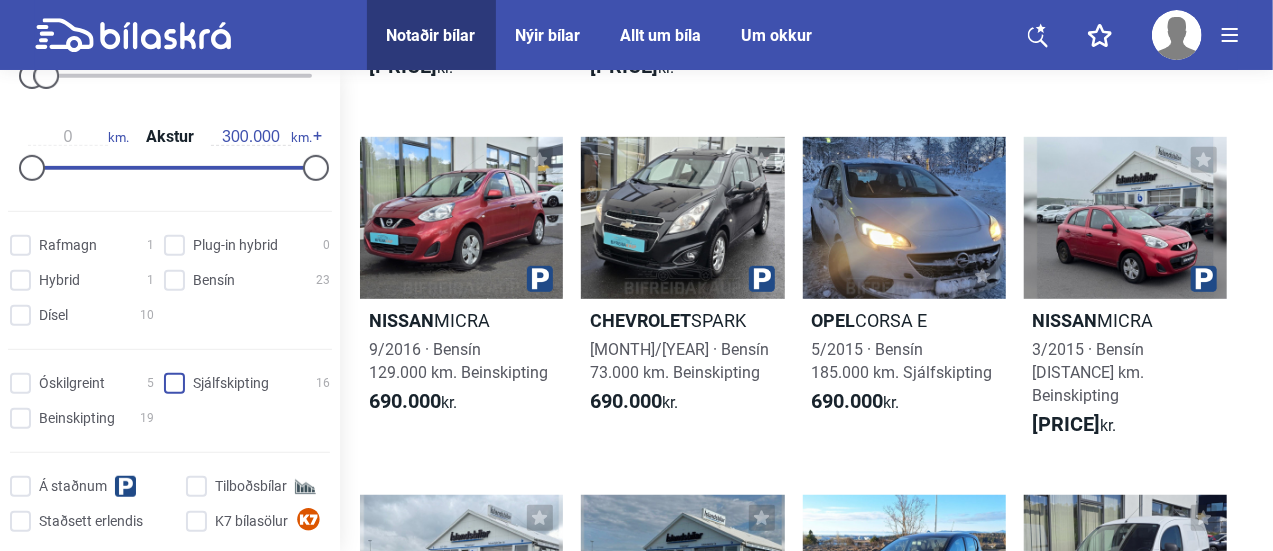 click on "Sjálfskipting [NUMBER]" at bounding box center [250, 384] 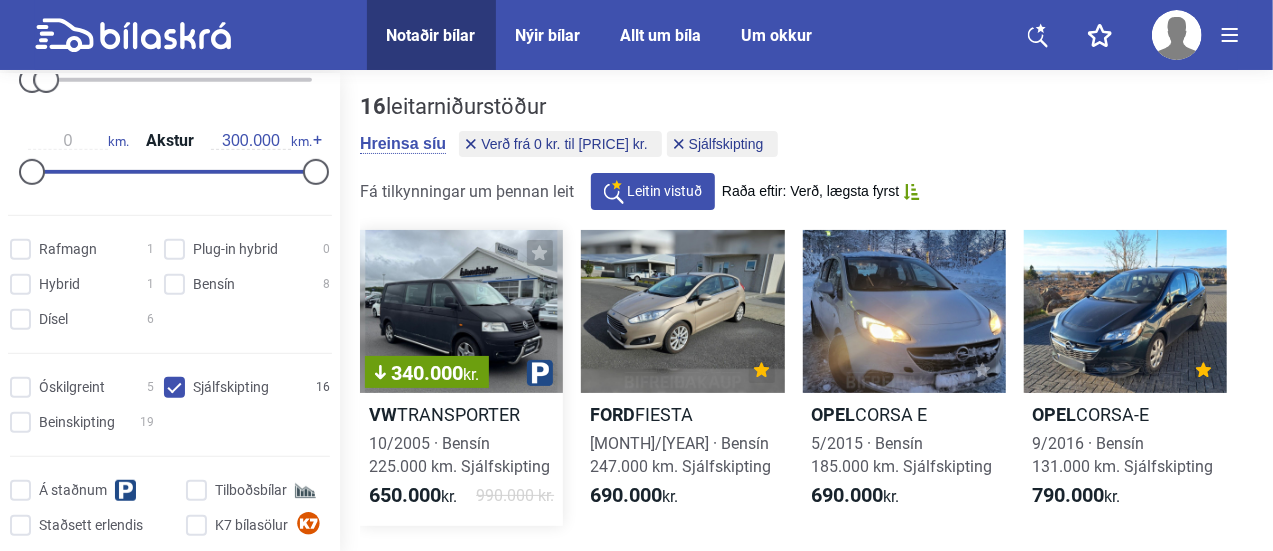 scroll, scrollTop: 0, scrollLeft: 0, axis: both 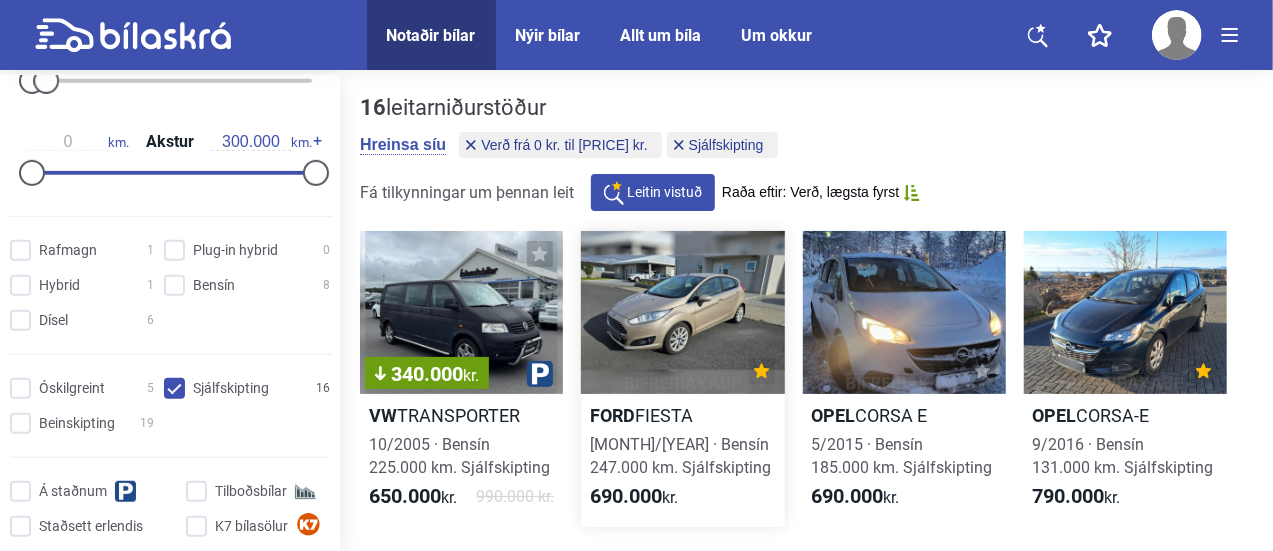 click at bounding box center [682, 312] 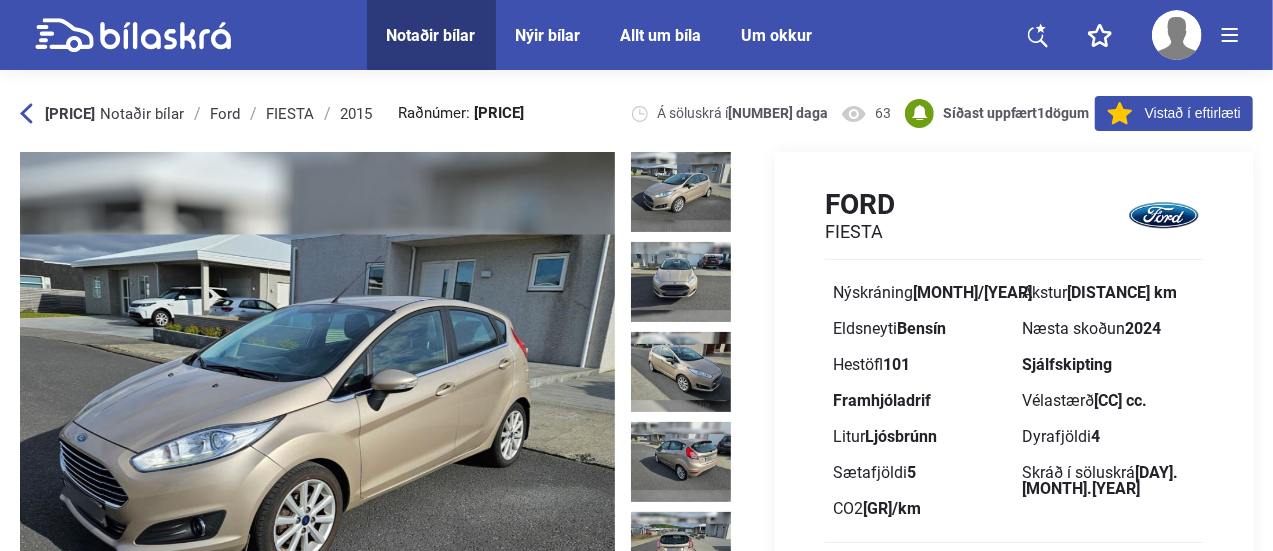 scroll, scrollTop: 102, scrollLeft: 0, axis: vertical 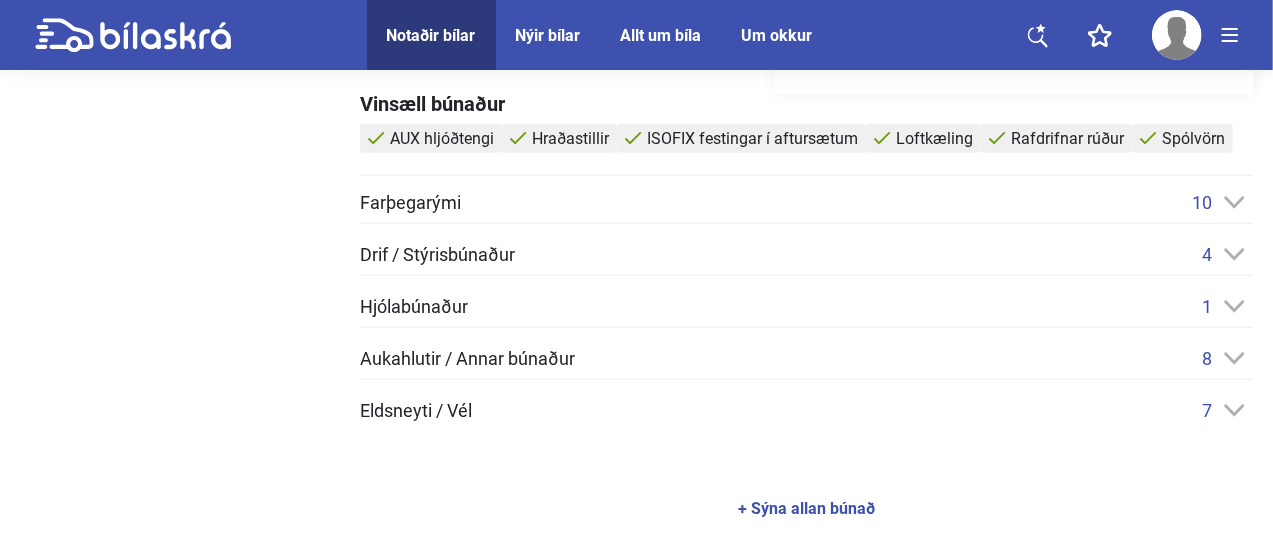 click on "Aukahlutir / Annar búnaður" at bounding box center (467, 359) 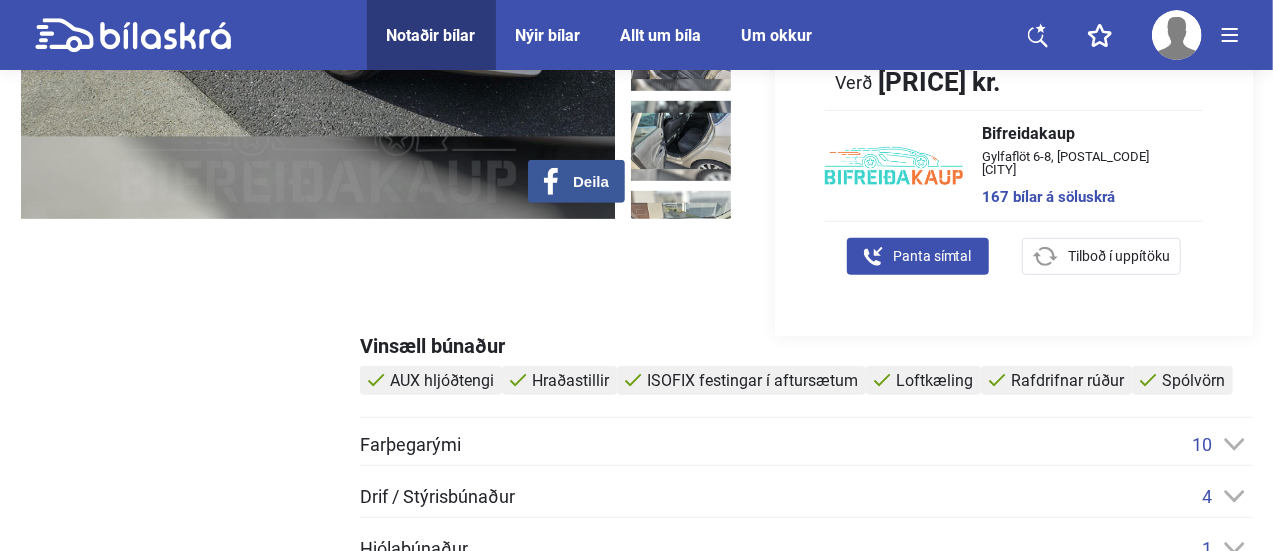 scroll, scrollTop: 565, scrollLeft: 0, axis: vertical 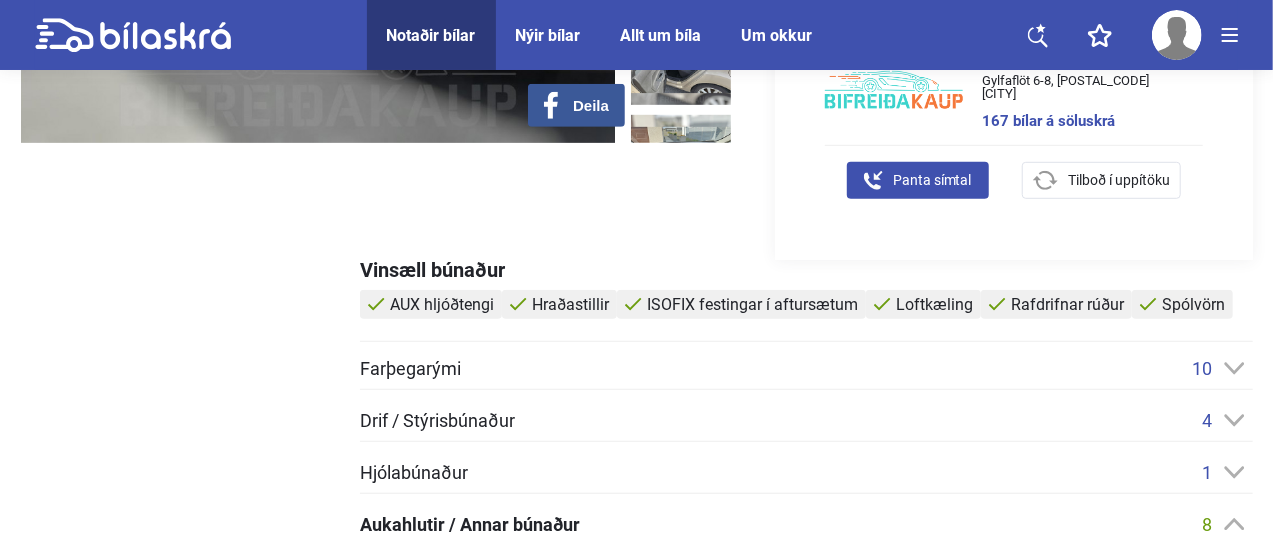 click on "Farþegarými" at bounding box center (410, 369) 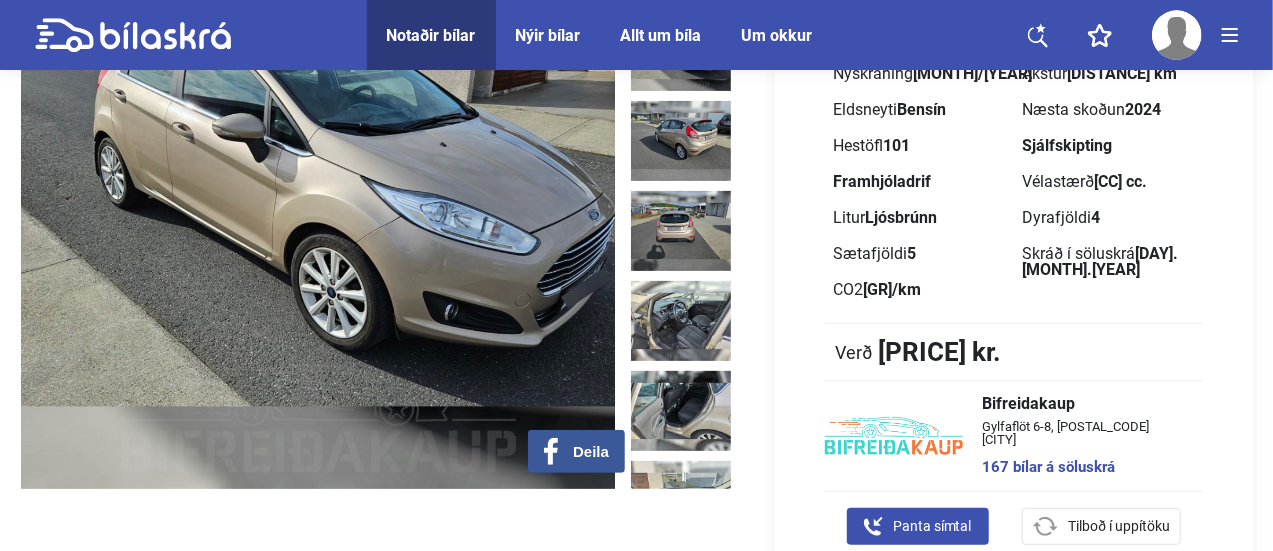 scroll, scrollTop: 173, scrollLeft: 0, axis: vertical 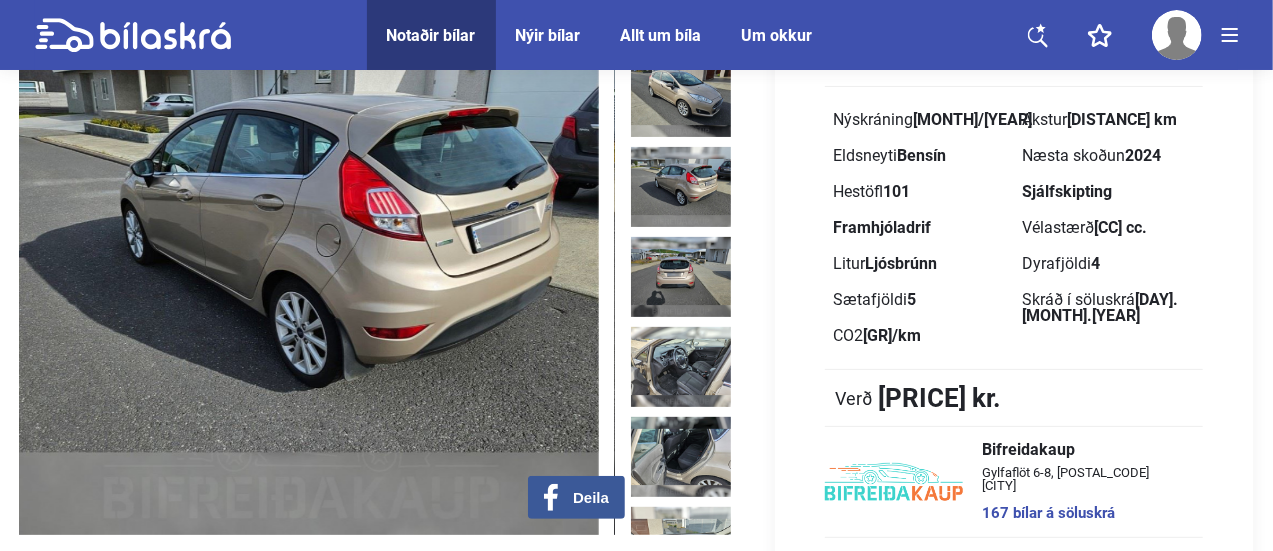 click at bounding box center [301, 257] 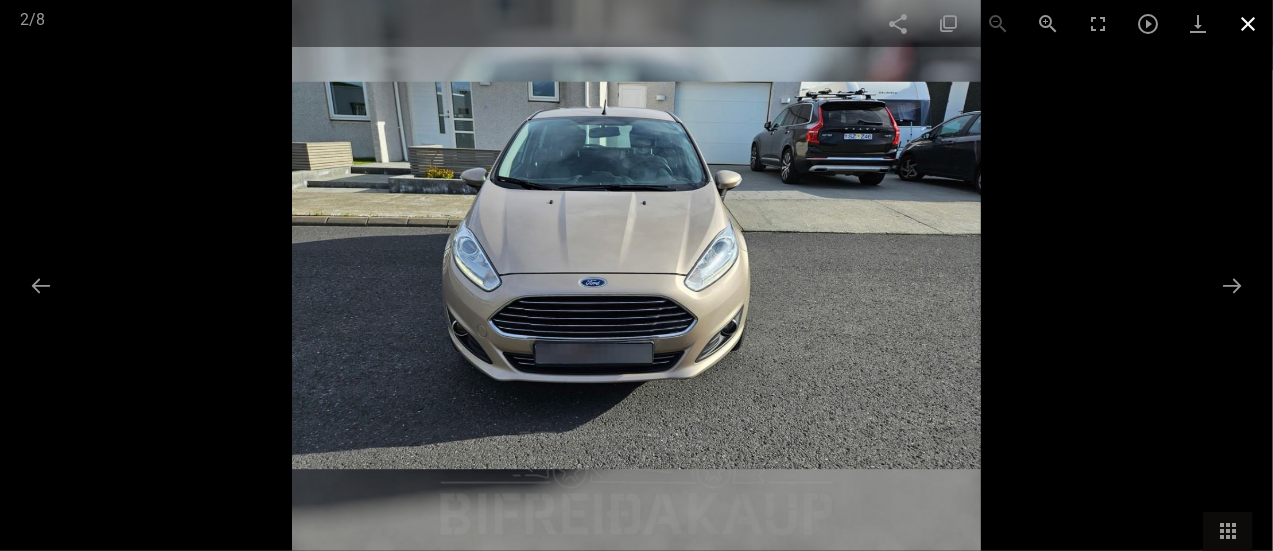 click at bounding box center [1248, 23] 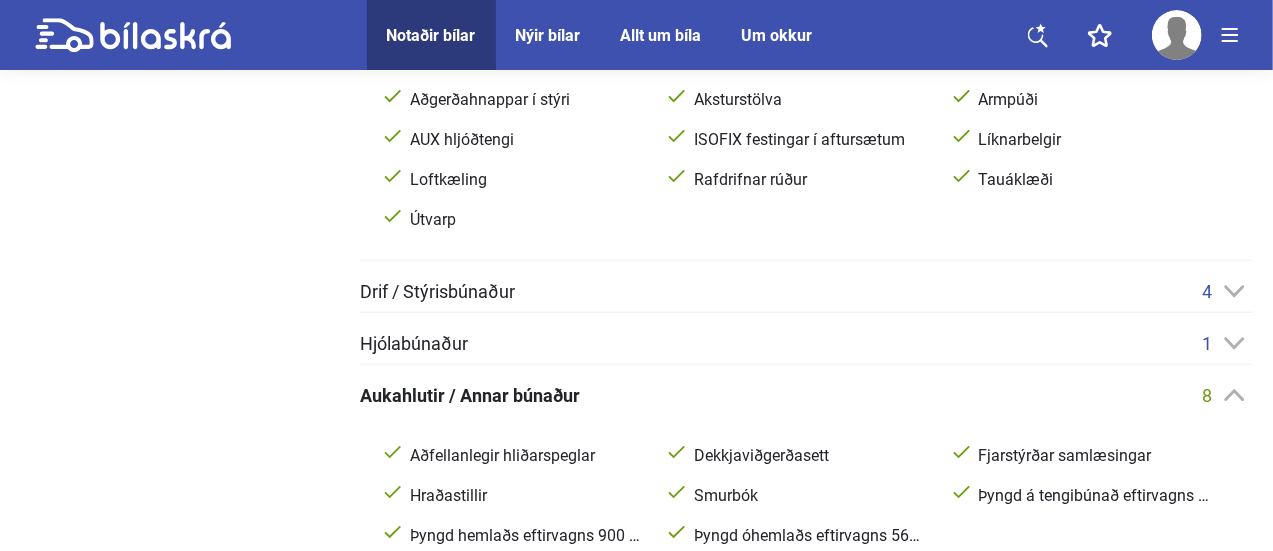 scroll, scrollTop: 986, scrollLeft: 0, axis: vertical 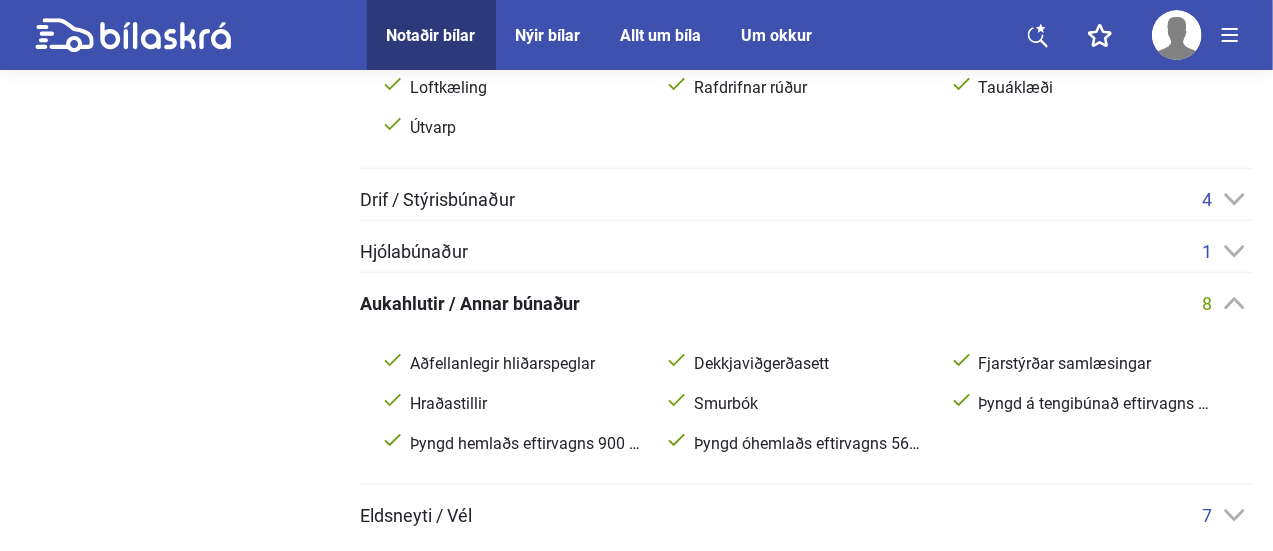 click on "Drif / Stýrisbúnaður 4 2 öxlar ABS hemlakerfi Spólvörn Veltistýri" at bounding box center [806, 205] 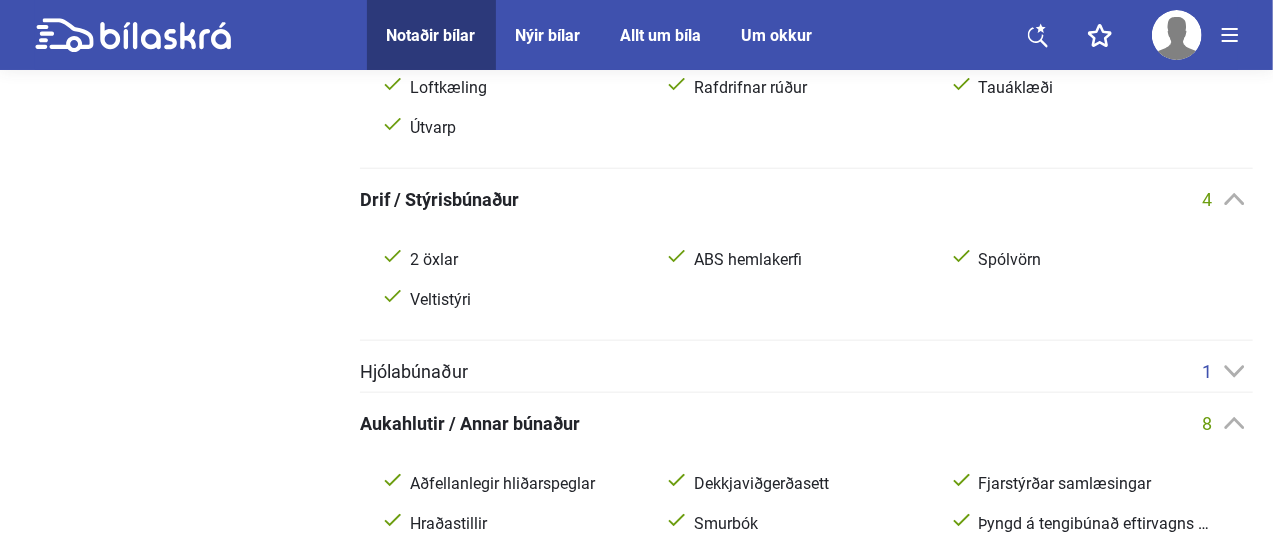 click on "Hjólabúnaður 1 Álfelgur" at bounding box center (806, 377) 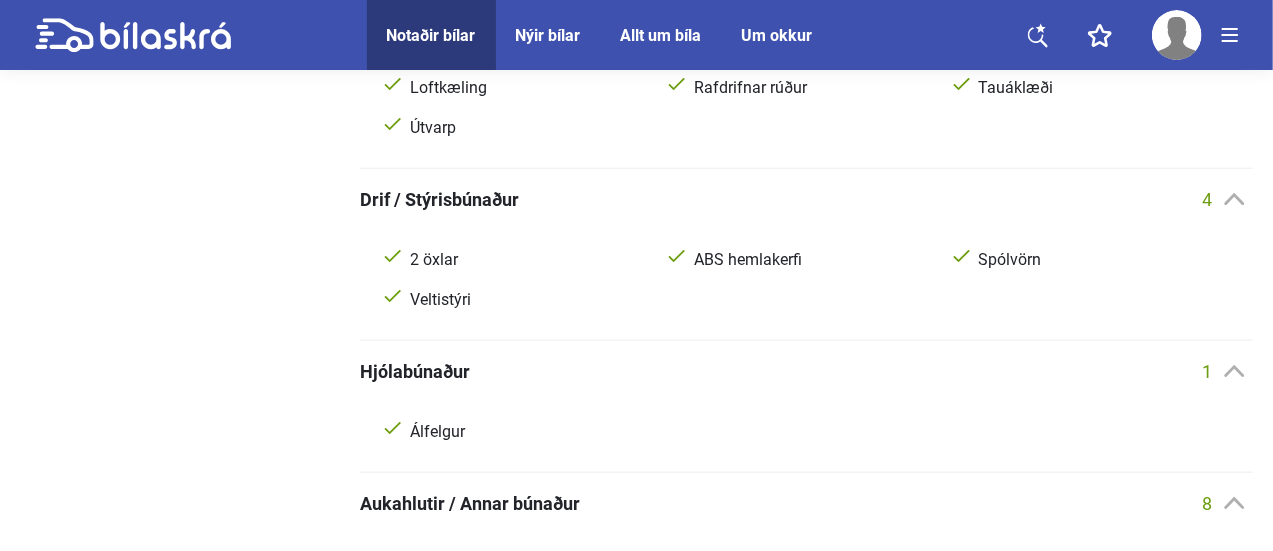 click on "Hjólabúnaður" at bounding box center [415, 372] 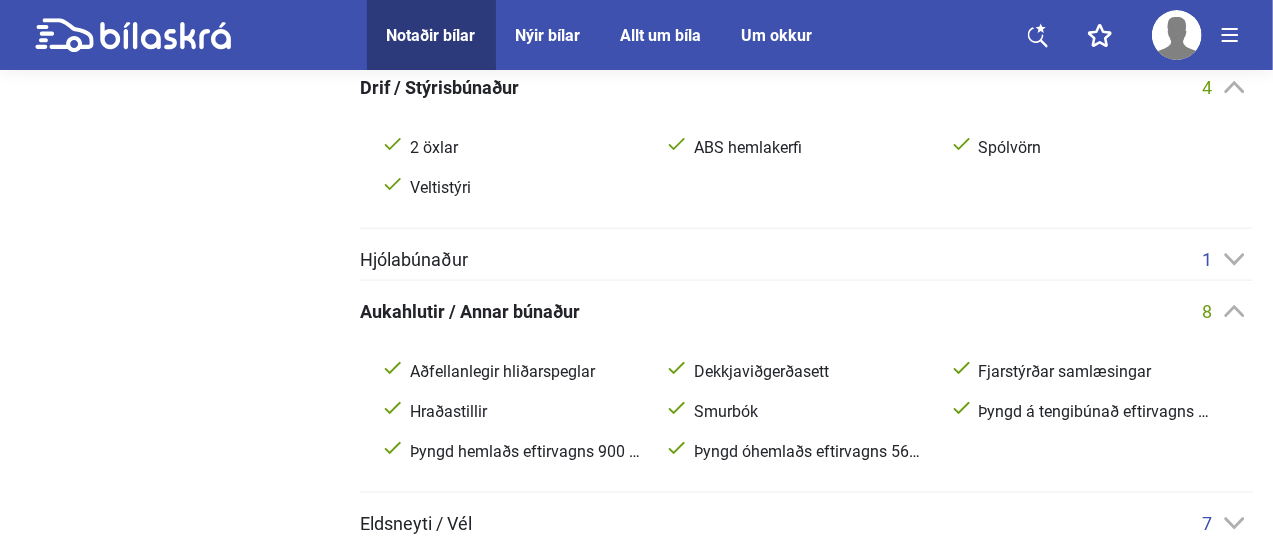 scroll, scrollTop: 1101, scrollLeft: 0, axis: vertical 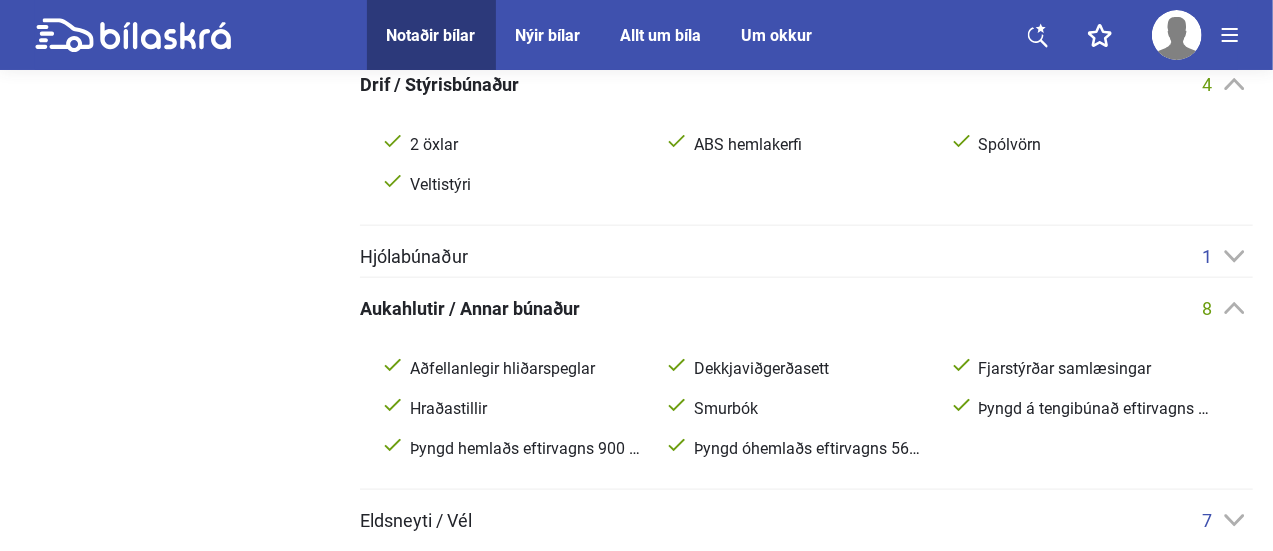 click on "Farþegarými 10 Aðgerðahnappar í stýri Aksturstölva Armpúði AUX hljóðtengi ISOFIX festingar í aftursætum Líknarbelgir Loftkæling Rafdrifnar rúður Tauáklæði Útvarp Drif / Stýrisbúnaður 4 2 öxlar ABS hemlakerfi Spólvörn Veltistýri Hjólabúnaður 1 Álfelgur Aukahlutir / Annar búnaður 8 Aðfellanlegir hliðarspeglar Dekkjaviðgerðasett Fjarstýrðar samlæsingar Hraðastillir Smurbók Þyngd á tengibúnað eftirvagns 50 kg Þyngd hemlaðs eftirvagns 900 kg Þyngd óhemlaðs eftirvagns 560 kg Eldsneyti / Vél 7 3 strokkar Blönduð eyðsla 4.9 l/100km Burðargeta 529 kg. CO2 (NEDC) 114 gr/km Innanbæjareyðsla 6.6 l/100km Utanbæjareyðsla 3.9 l/100km Þyngd 1046 kg." at bounding box center [806, 176] 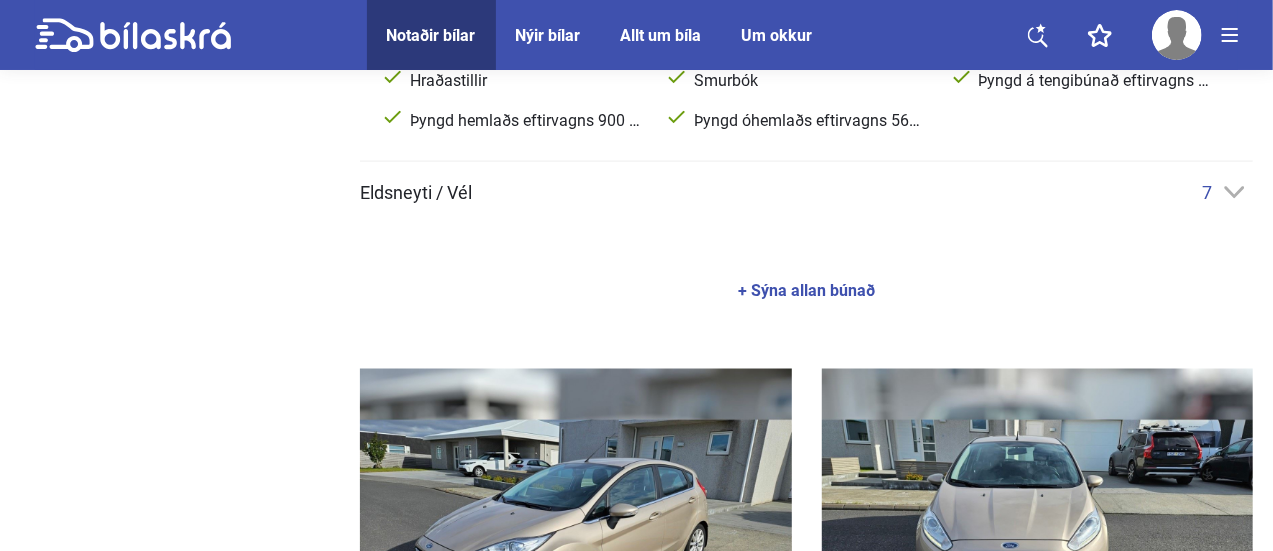 scroll, scrollTop: 1510, scrollLeft: 0, axis: vertical 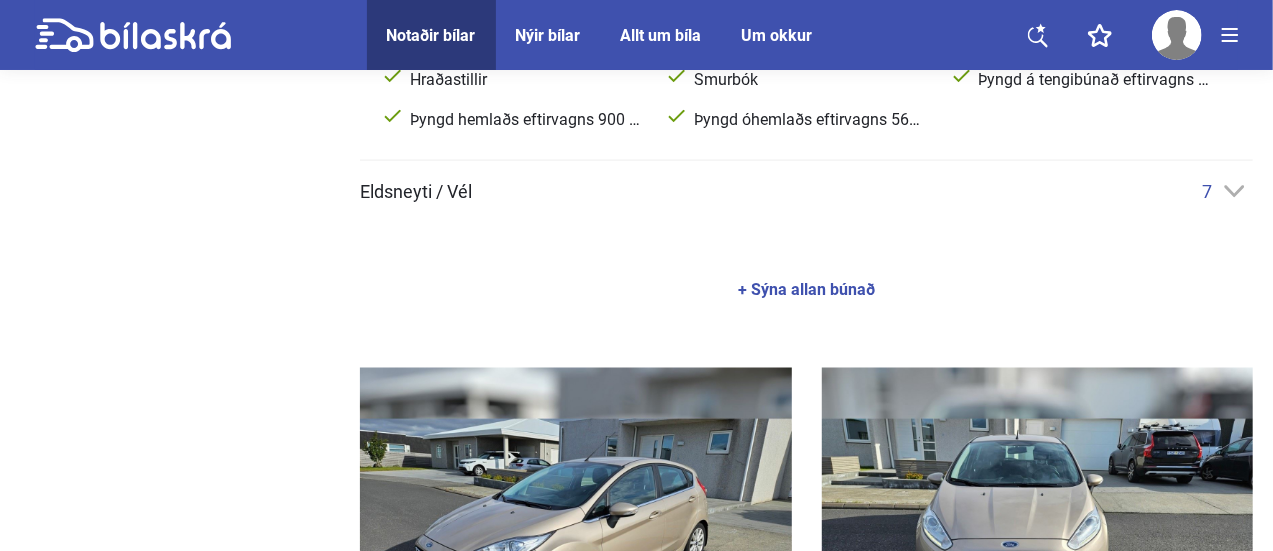 click on "Farþegarými 10 Aðgerðahnappar í stýri Aksturstölva Armpúði AUX hljóðtengi ISOFIX festingar í aftursætum Líknarbelgir Loftkæling Rafdrifnar rúður Tauáklæði Útvarp Drif / Stýrisbúnaður 4 2 öxlar ABS hemlakerfi Spólvörn Veltistýri Hjólabúnaður 1 Álfelgur Aukahlutir / Annar búnaður 8 Aðfellanlegir hliðarspeglar Dekkjaviðgerðasett Fjarstýrðar samlæsingar Hraðastillir Smurbók Þyngd á tengibúnað eftirvagns 50 kg Þyngd hemlaðs eftirvagns 900 kg Þyngd óhemlaðs eftirvagns 560 kg Eldsneyti / Vél 7 3 strokkar Blönduð eyðsla 4.9 l/100km Burðargeta 529 kg. CO2 (NEDC) 114 gr/km Innanbæjareyðsla 6.6 l/100km Utanbæjareyðsla 3.9 l/100km Þyngd 1046 kg." at bounding box center [806, -193] 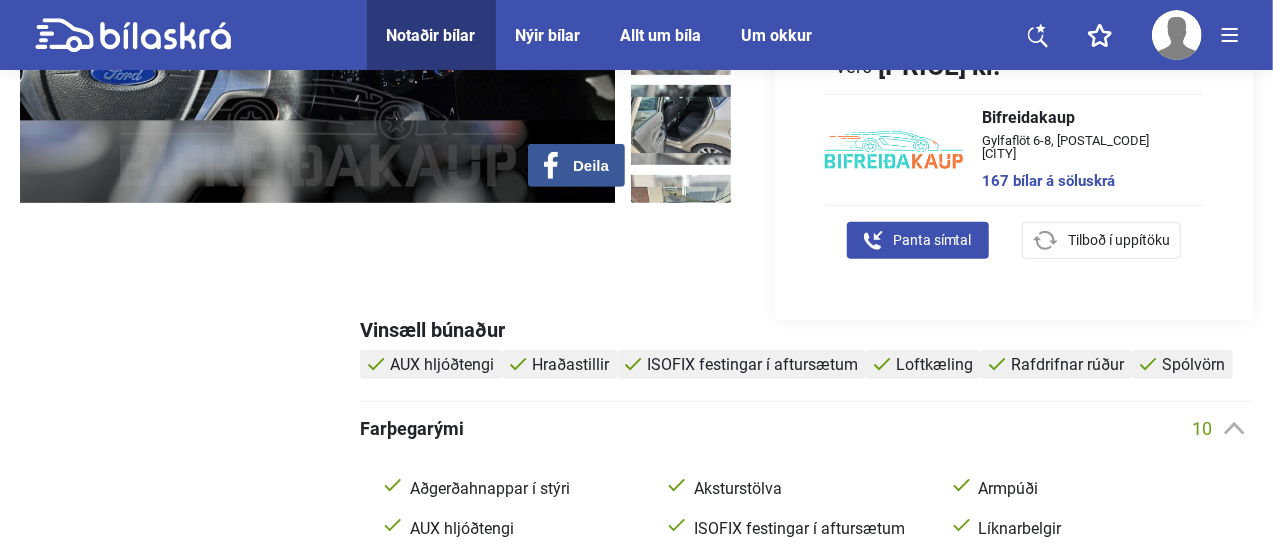 scroll, scrollTop: 503, scrollLeft: 0, axis: vertical 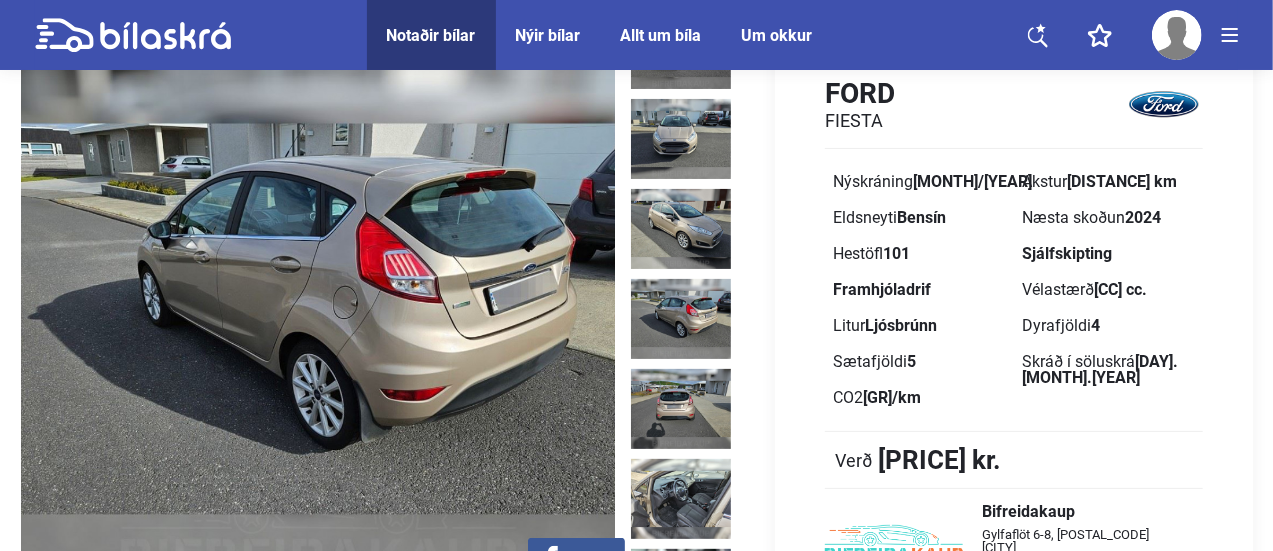 click at bounding box center [318, 319] 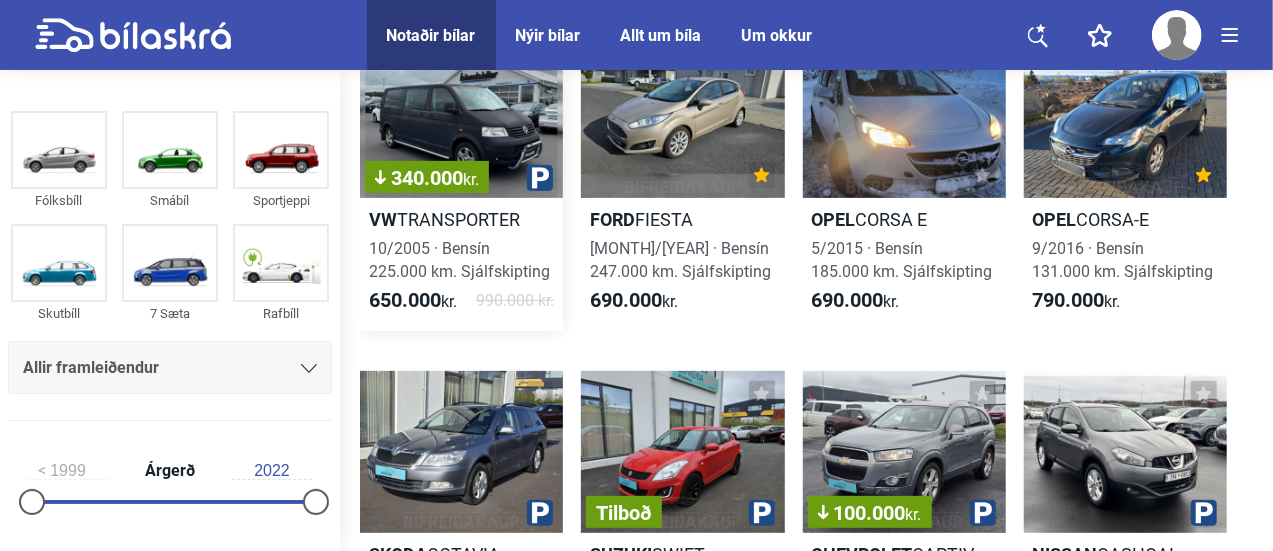 scroll, scrollTop: 209, scrollLeft: 0, axis: vertical 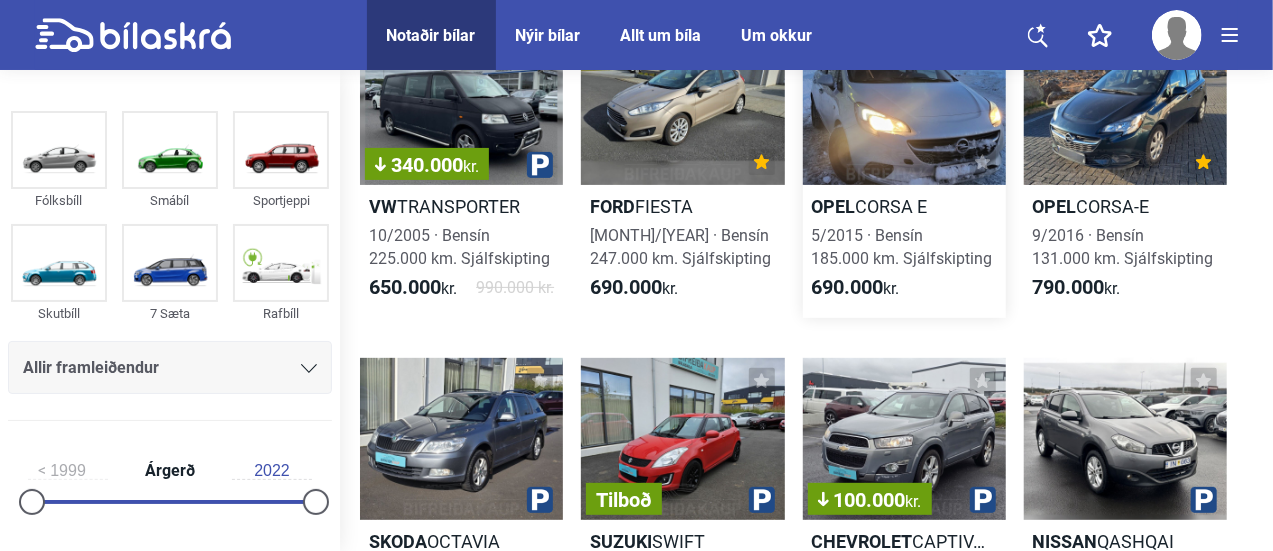 click at bounding box center [904, 103] 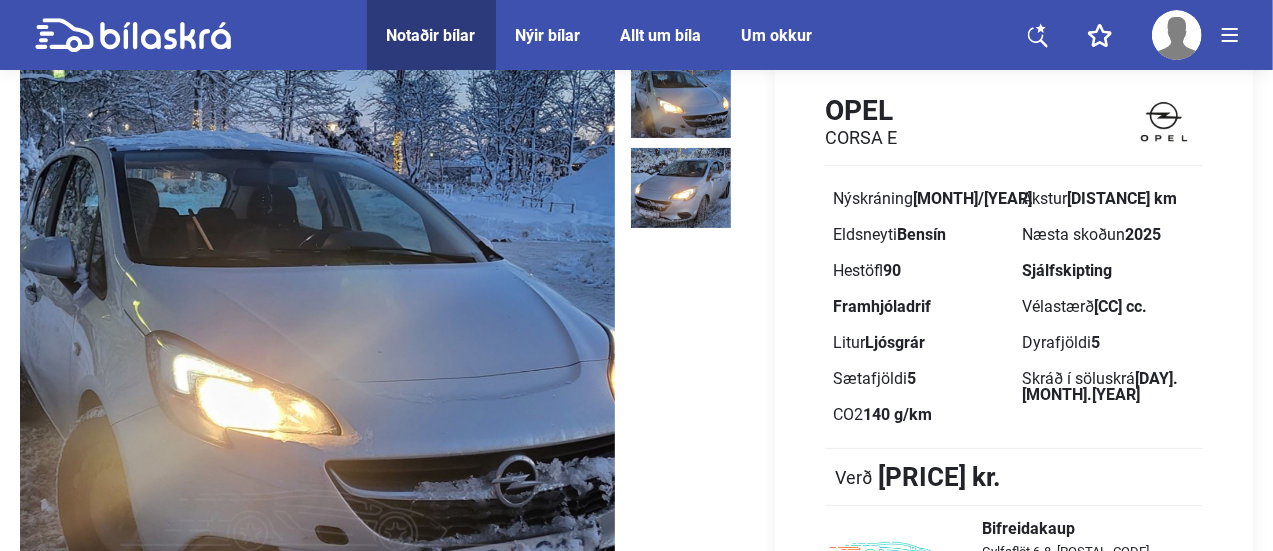 scroll, scrollTop: 96, scrollLeft: 0, axis: vertical 